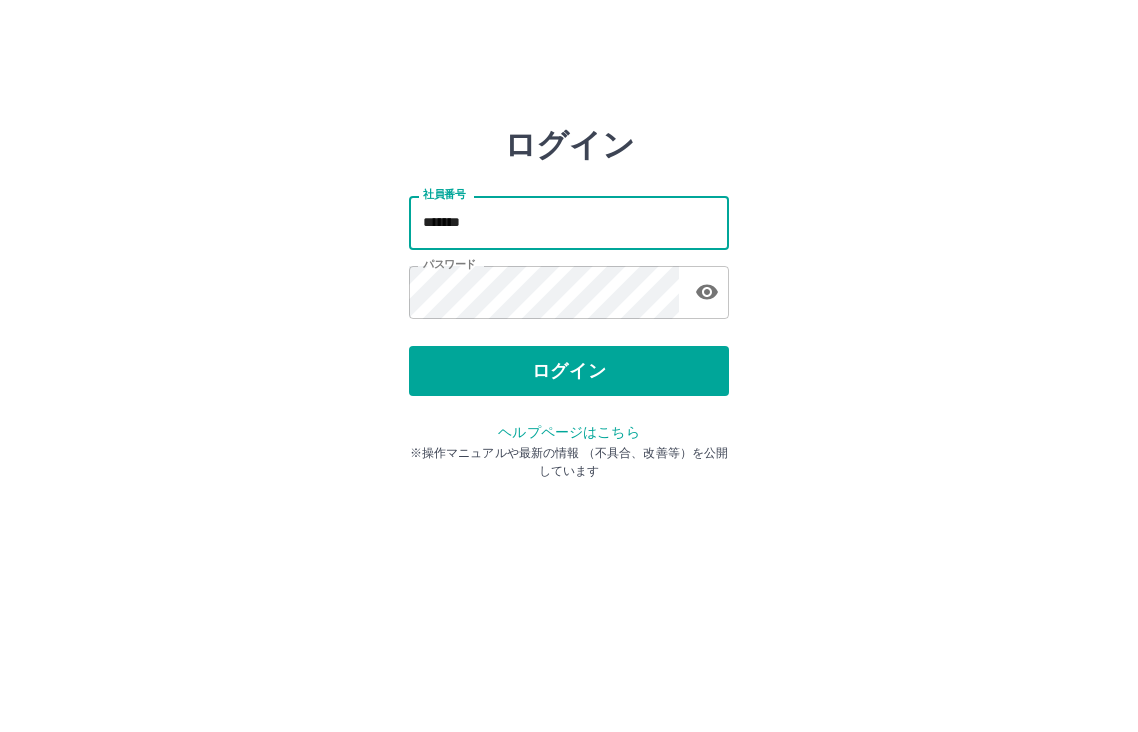 scroll, scrollTop: 0, scrollLeft: 0, axis: both 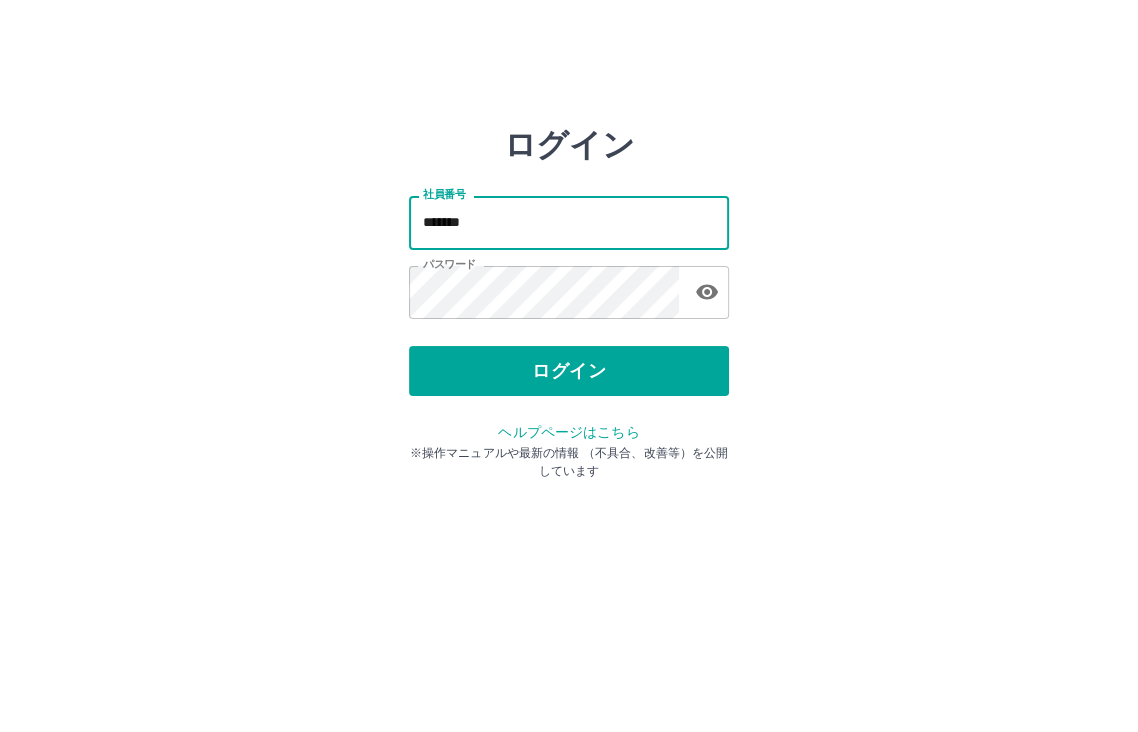 type on "*******" 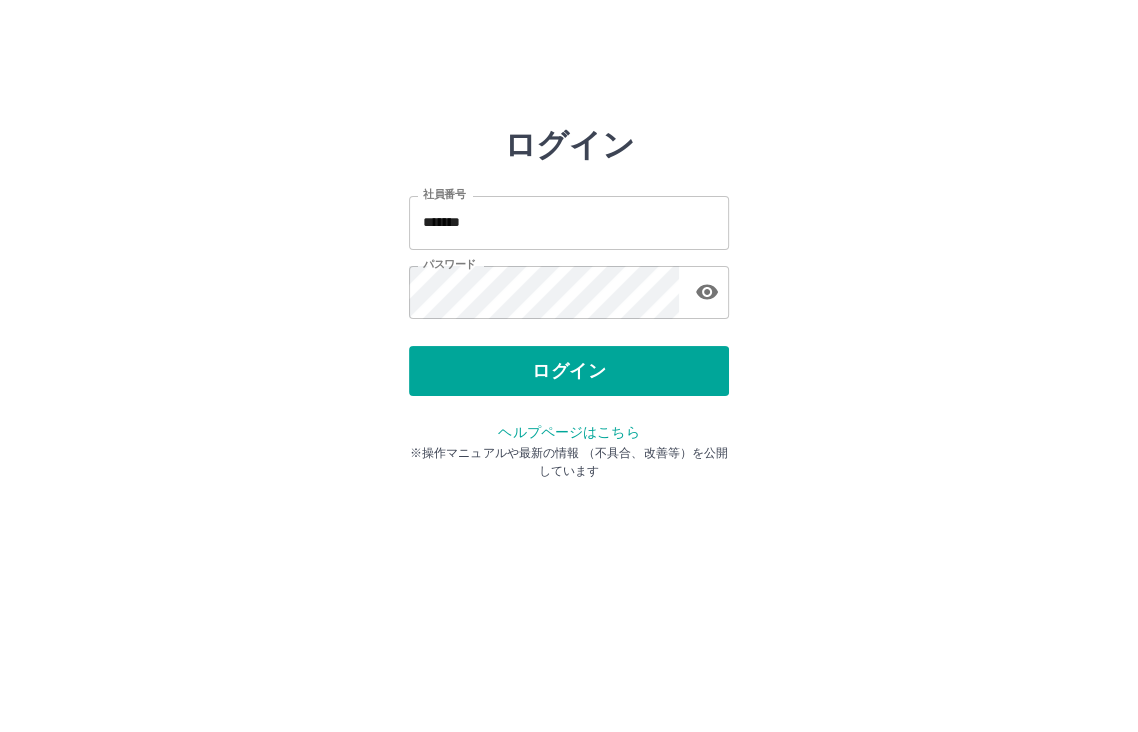 click on "ログイン 社員番号 ******* 社員番号 パスワード パスワード ログイン ヘルプページはこちら ※操作マニュアルや最新の情報 （不具合、改善等）を公開しています" at bounding box center [569, 286] 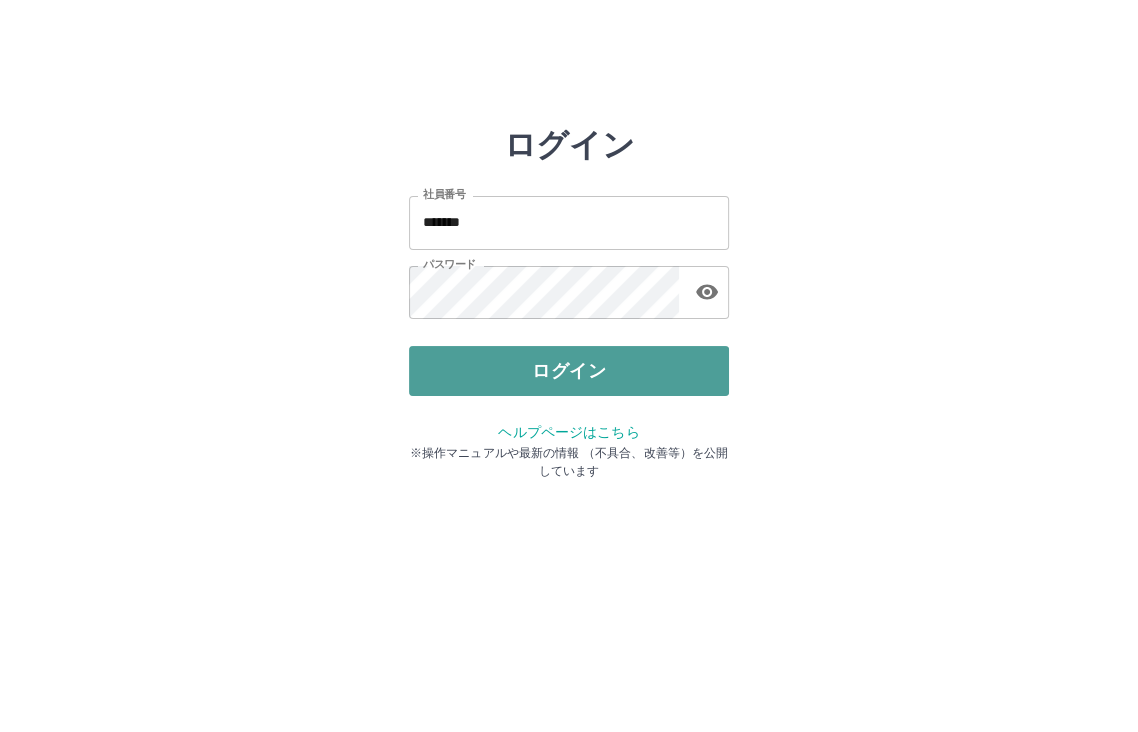click on "ログイン" at bounding box center [569, 371] 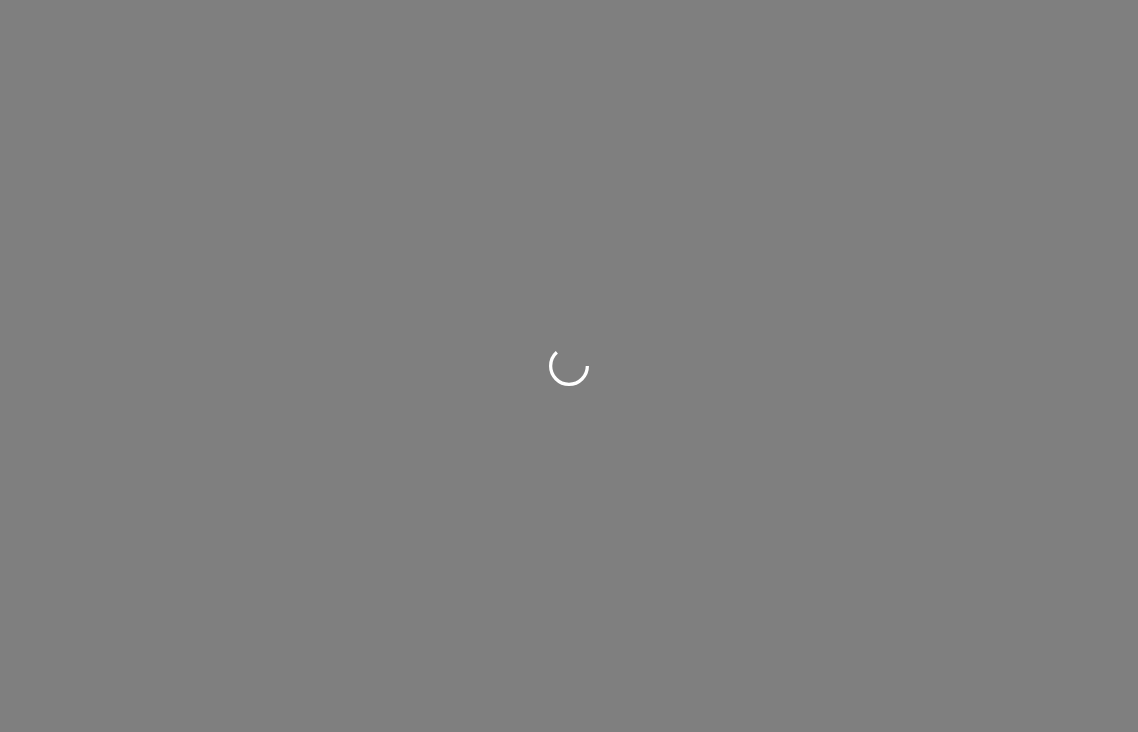 scroll, scrollTop: 0, scrollLeft: 0, axis: both 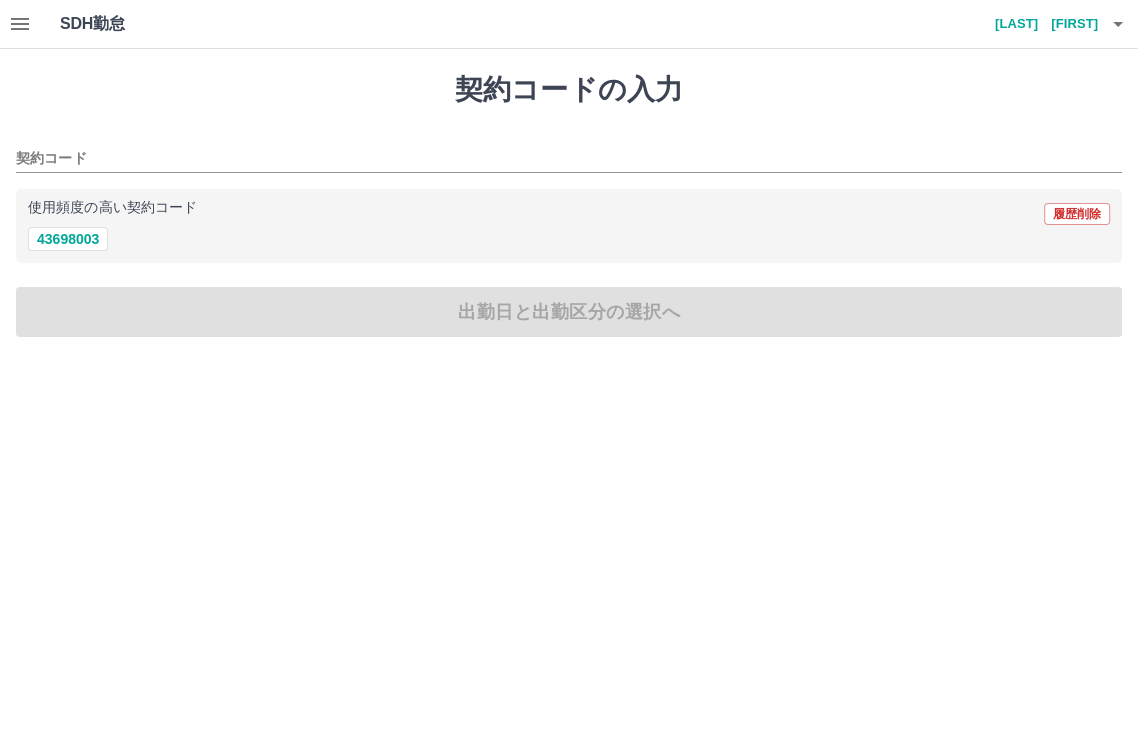 click on "稲田　真実" at bounding box center (1038, 24) 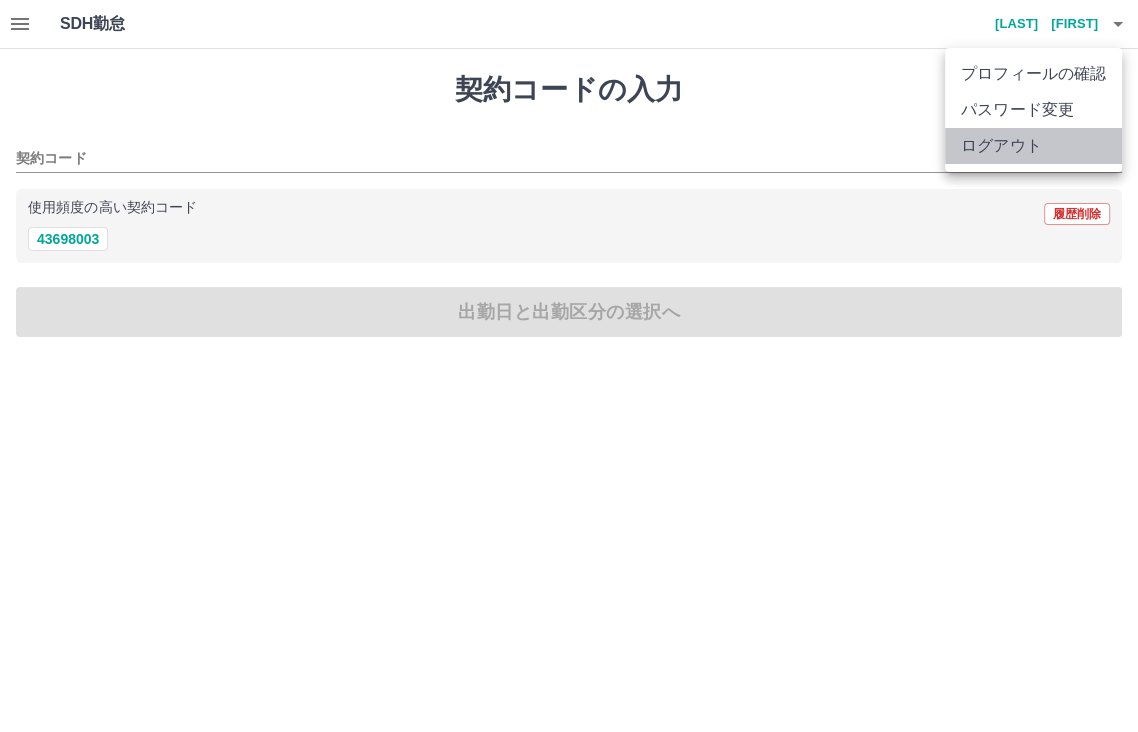 click on "ログアウト" at bounding box center (1033, 146) 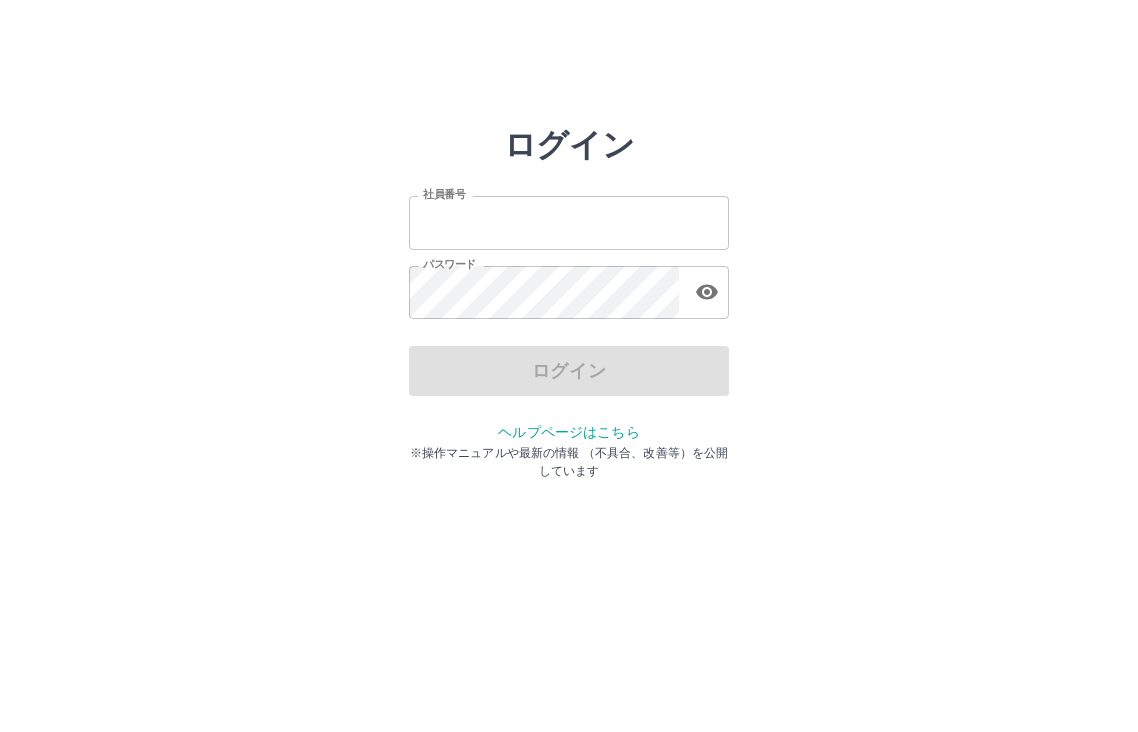scroll, scrollTop: 0, scrollLeft: 0, axis: both 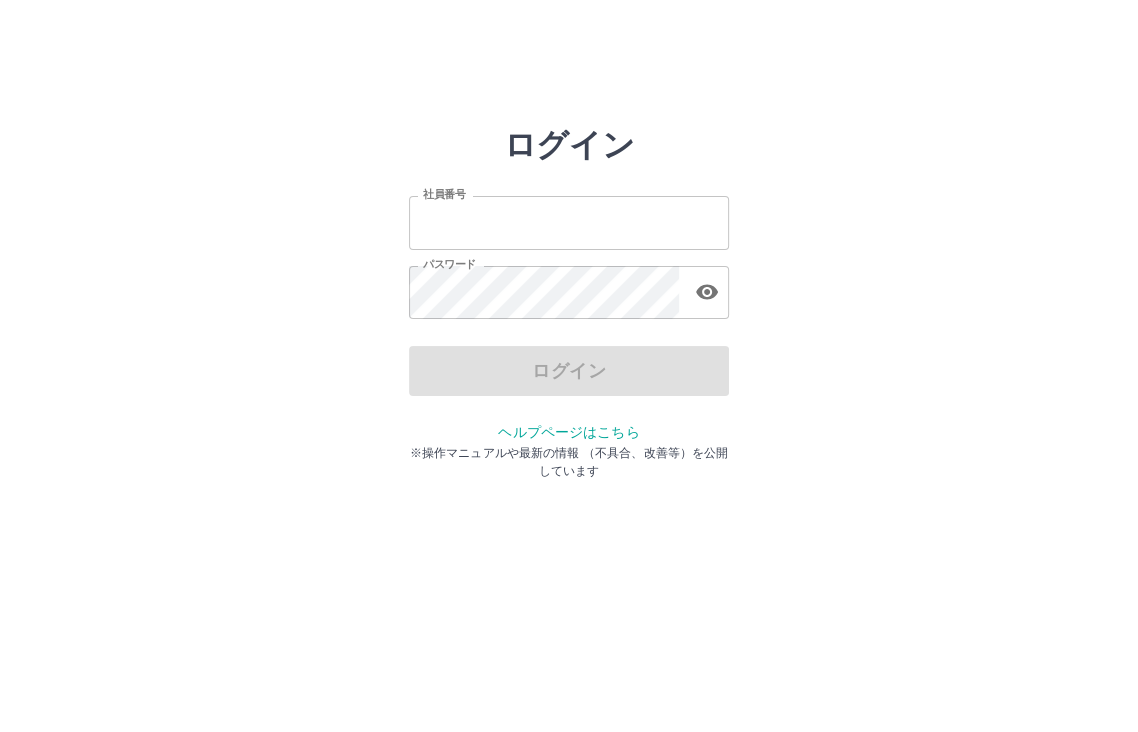 type on "*******" 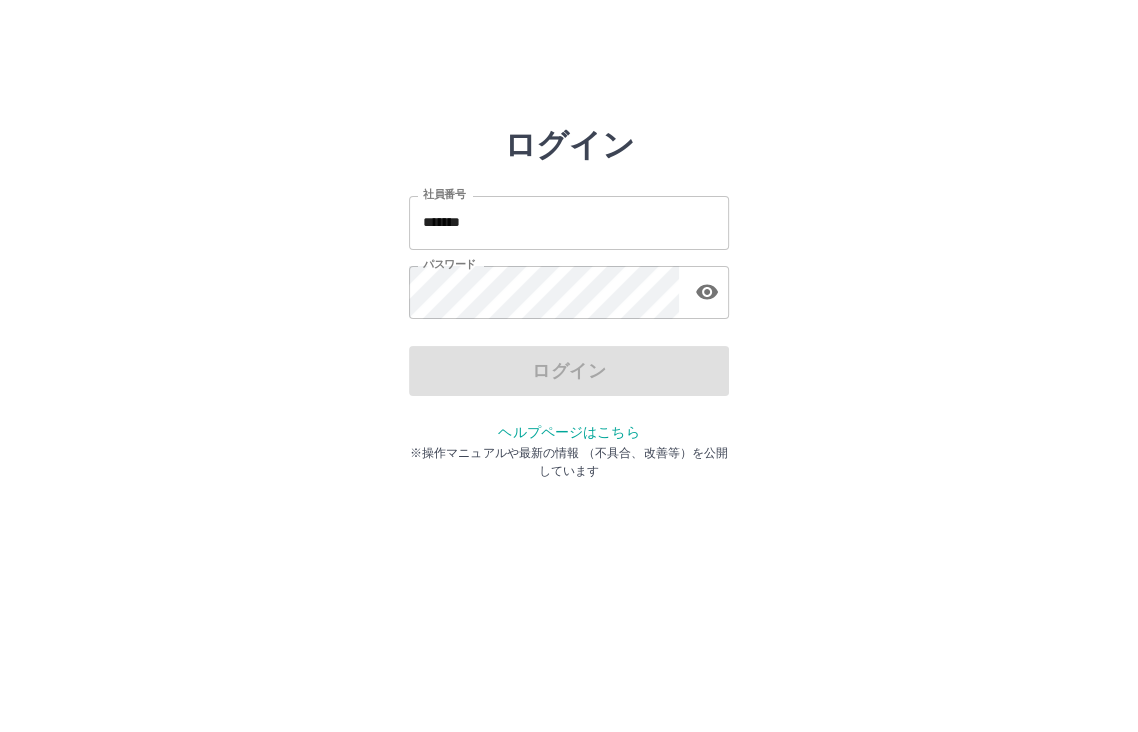 click on "ログイン 社員番号 ******* 社員番号 パスワード パスワード ログイン ヘルプページはこちら ※操作マニュアルや最新の情報 （不具合、改善等）を公開しています" at bounding box center (569, 286) 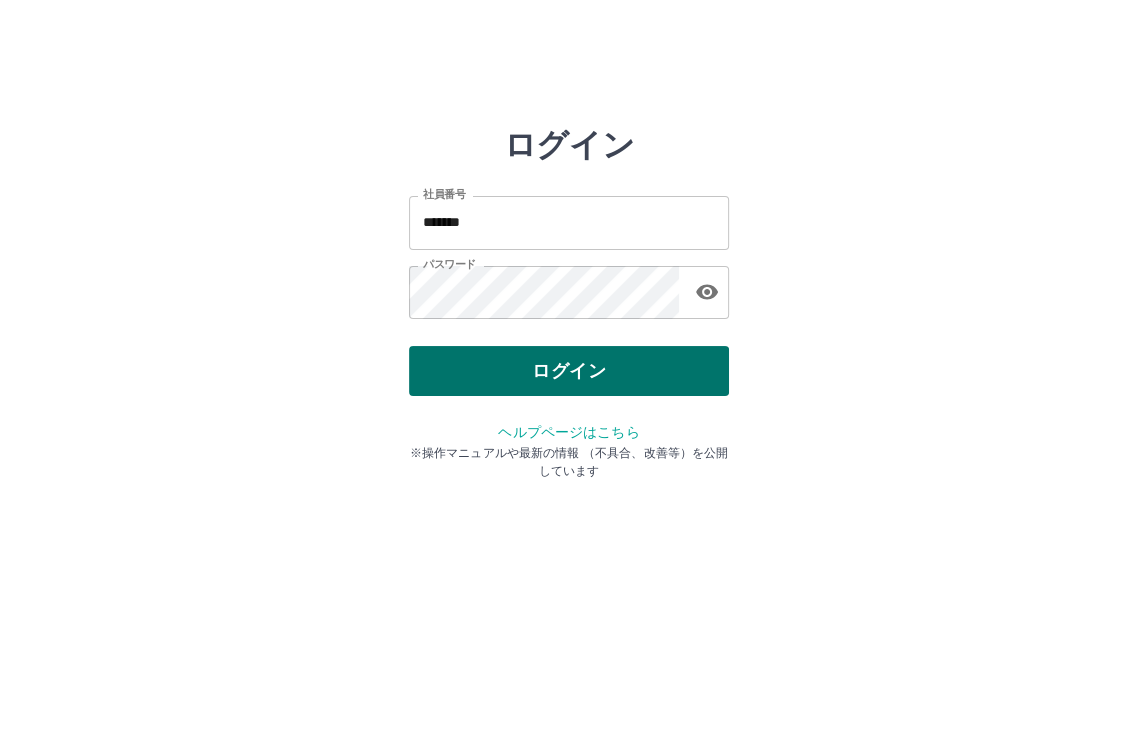 click on "ログイン" at bounding box center (569, 371) 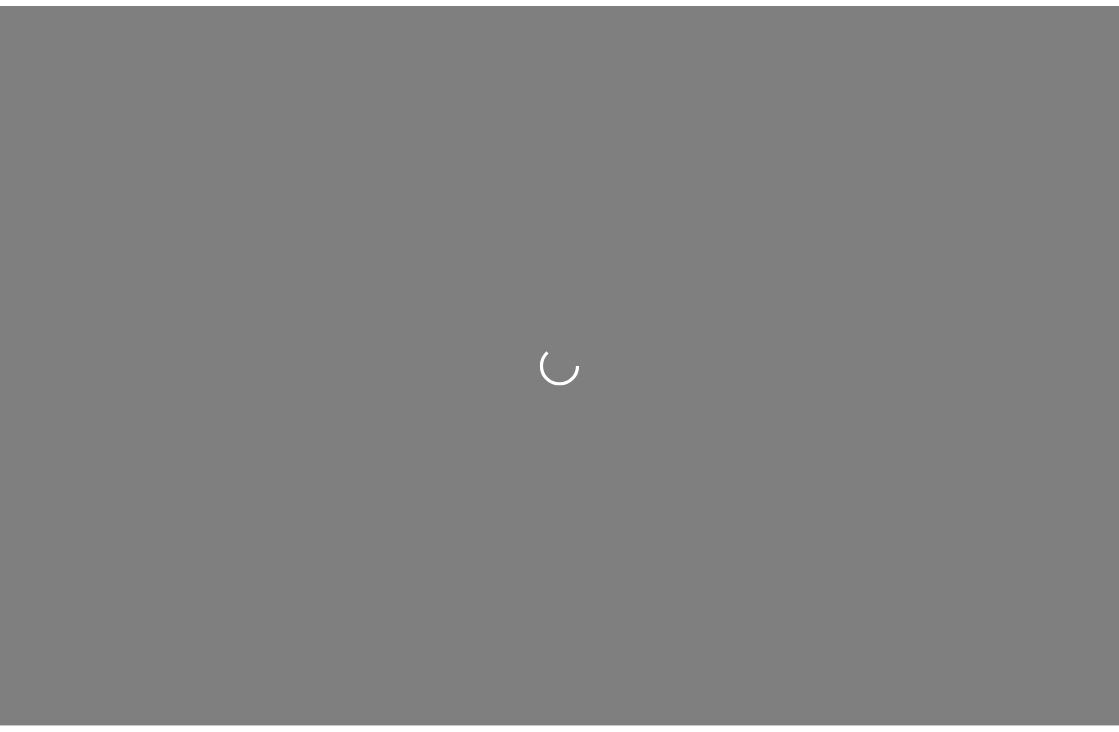 scroll, scrollTop: 0, scrollLeft: 0, axis: both 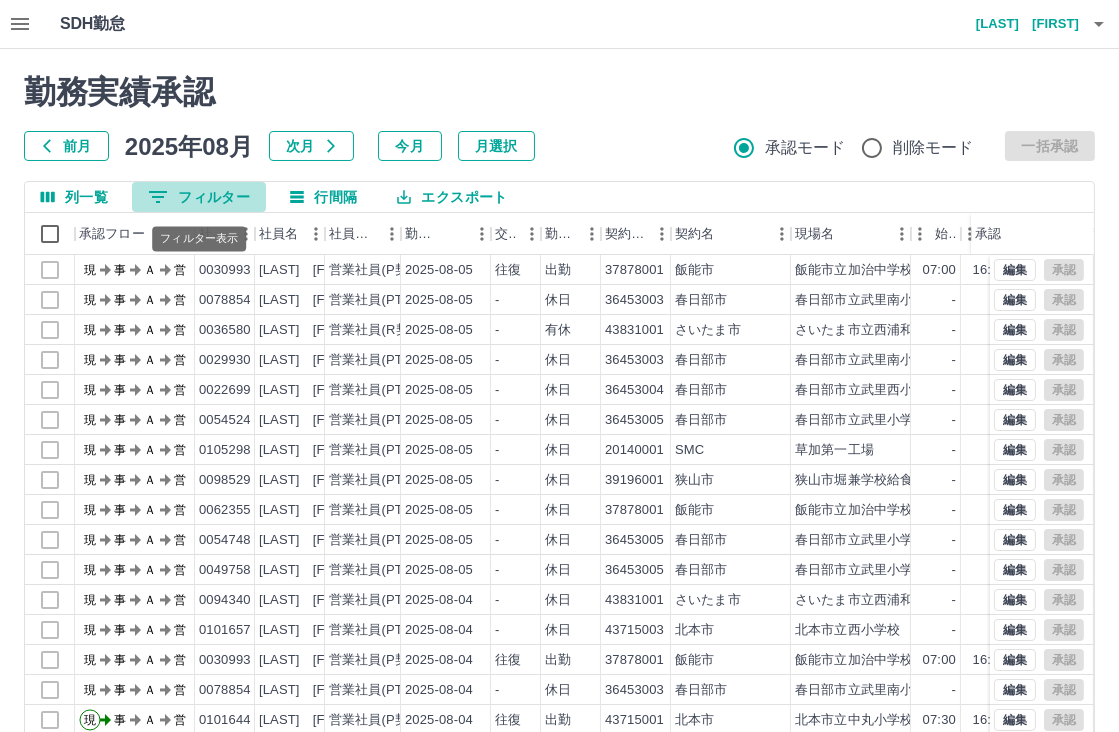 click on "0 フィルター" at bounding box center (199, 197) 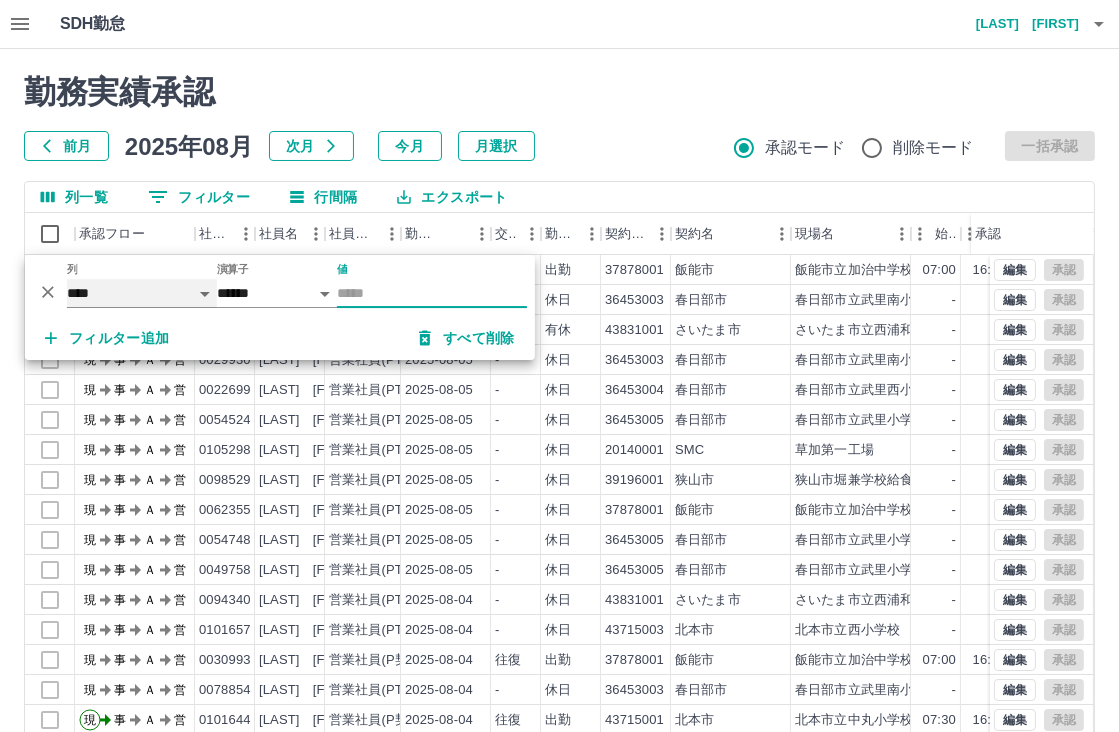 click on "**** *** **** *** *** **** ***** *** *** ** ** ** **** **** **** ** ** *** **** *****" at bounding box center (142, 293) 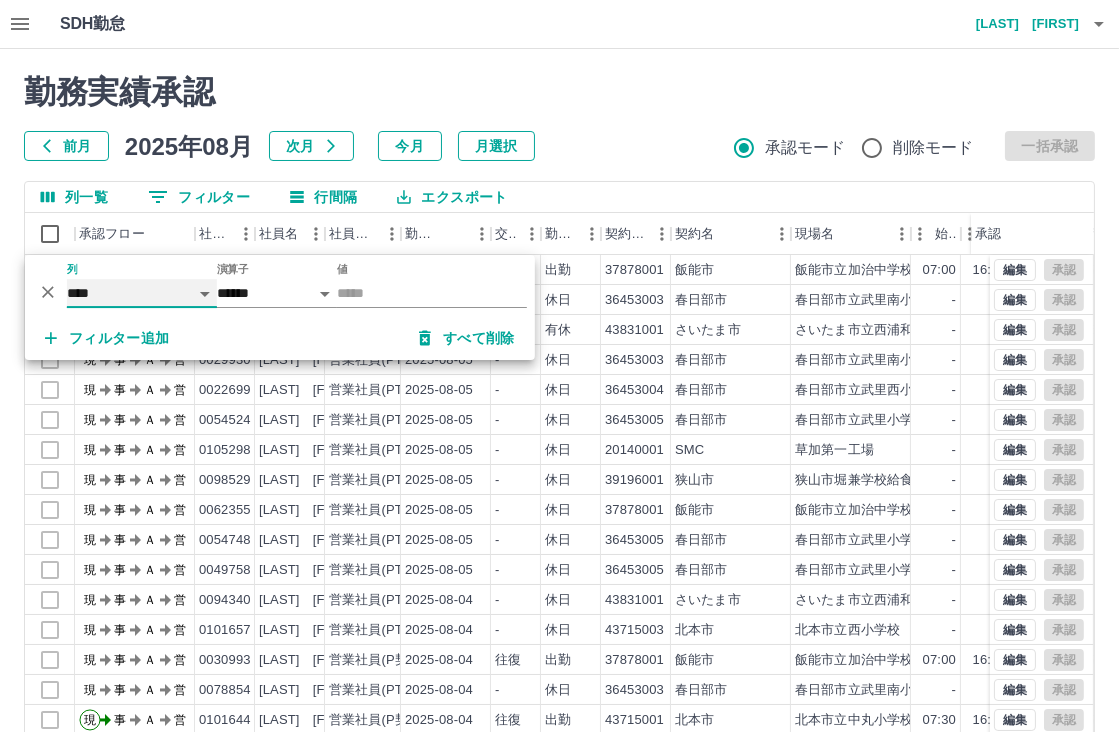 click on "**** *** **** *** *** **** ***** *** *** ** ** ** **** **** **** ** ** *** **** *****" at bounding box center [142, 293] 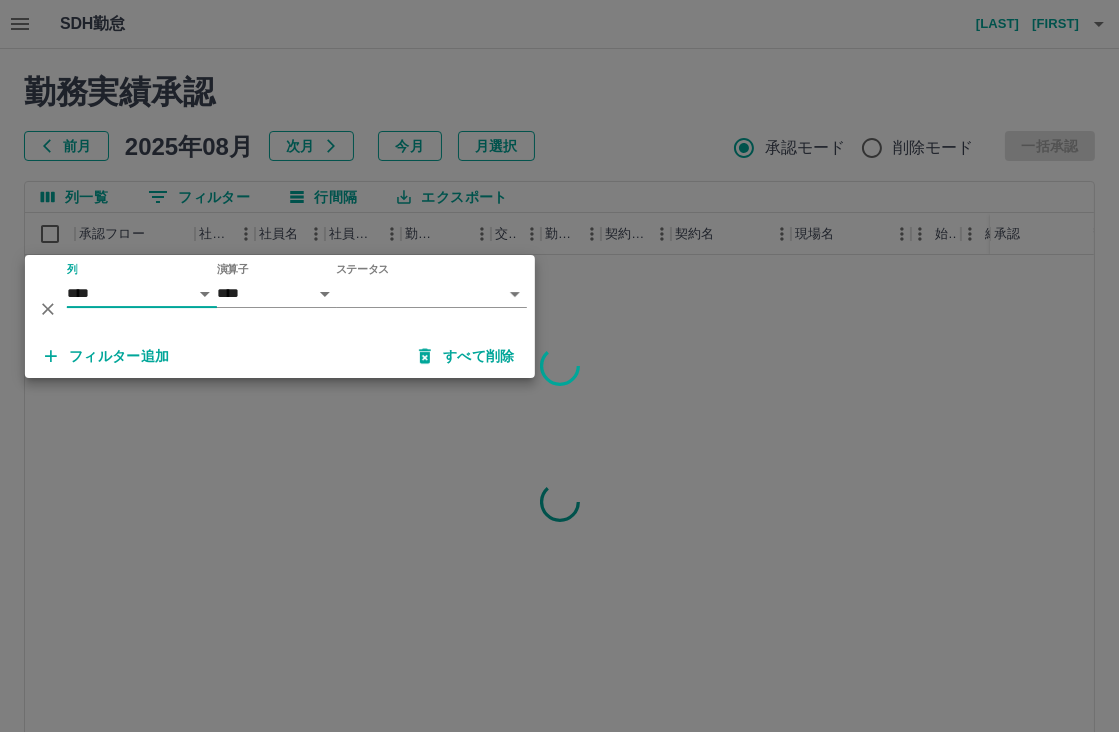 click on "SDH勤怠 [LAST]　[FIRST] 勤務実績承認 前月 2025年08月 次月 今月 月選択 承認モード 削除モード 一括承認 列一覧 0 フィルター 行間隔 エクスポート 承認フロー 社員番号 社員名 社員区分 勤務日 交通費 勤務区分 契約コード 契約名 現場名 始業 終業 休憩 所定開始 所定終業所定休憩 拘束 承認 ページあたりの行数: 20 ** 1～20 / 398 SDH勤怠 *** ** 列 **** *** **** *** *** **** ***** *** *** ** ** ** **** **** **** ** ** *** **** ***** 演算子 **** ****** ステータス ​ ********* フィルター追加 すべて削除" at bounding box center (559, 422) 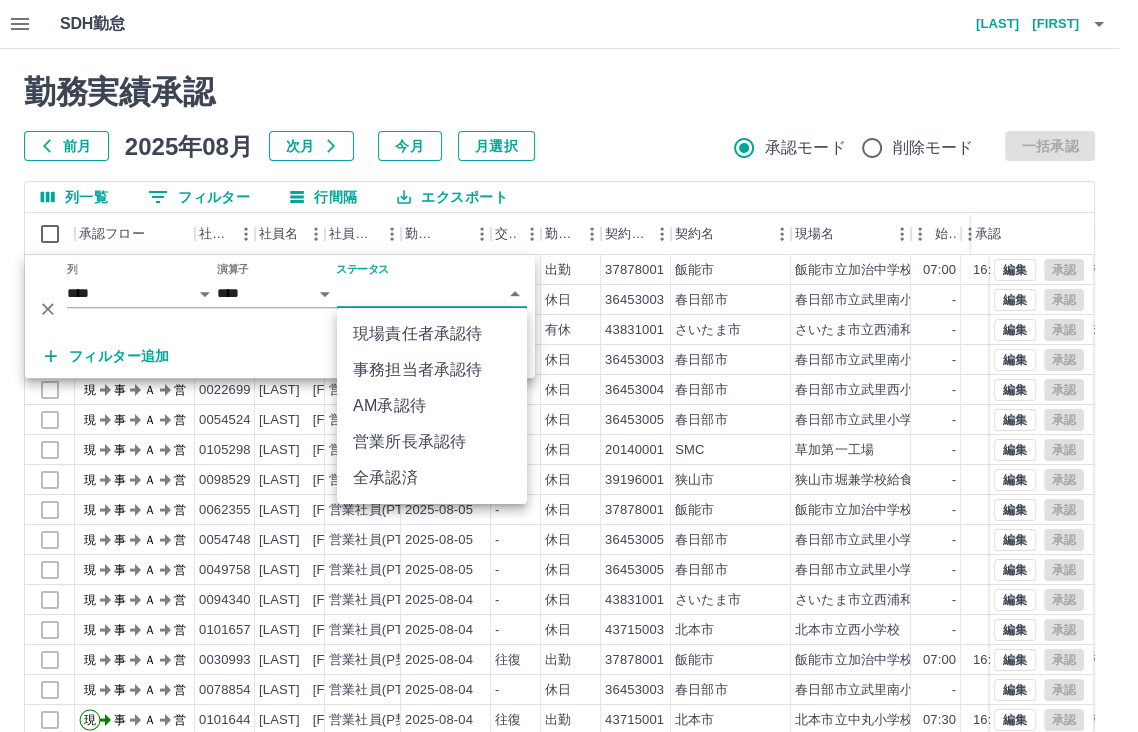 click on "営業所長承認待" at bounding box center [432, 442] 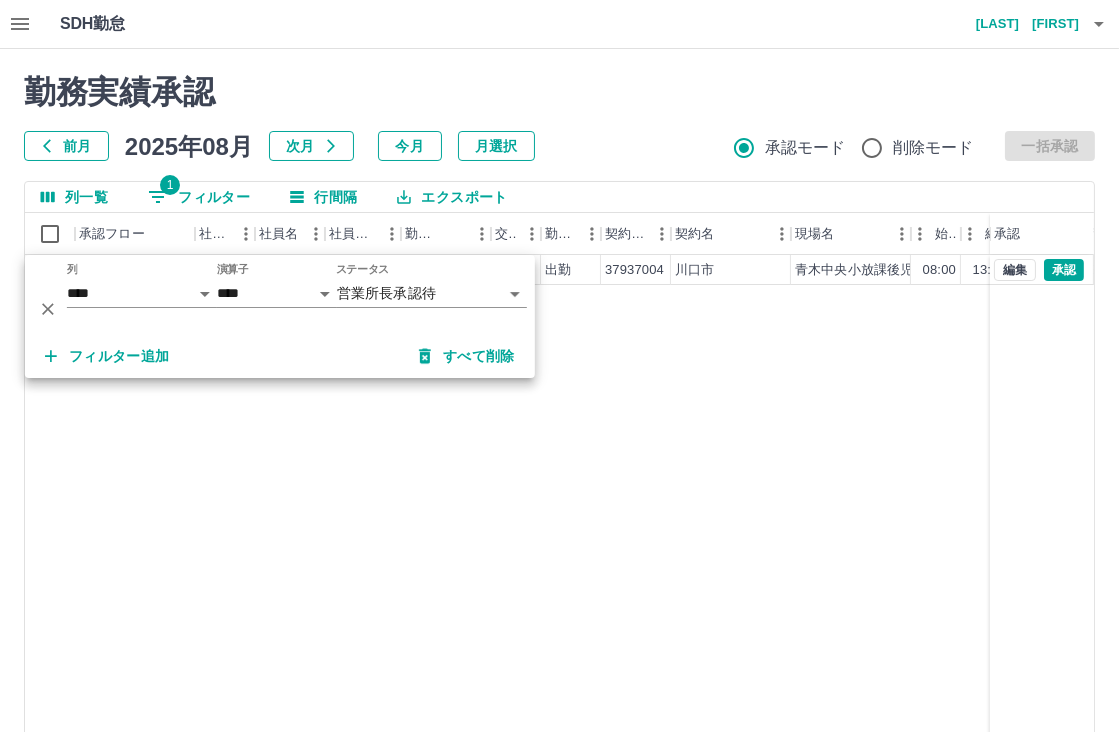 click on "勤務実績承認 前月 2025年08月 次月 今月 月選択 承認モード 削除モード 一括承認 列一覧 1 フィルター 行間隔 エクスポート 承認フロー 社員番号 社員名 社員区分 勤務日 交通費 勤務区分 契約コード 契約名 現場名 始業 終業 休憩 所定開始 所定終業 所定休憩 拘束 承認 現 事 Ａ 営 0105037 伊邉　正太郎 営業社員(PT契約) 2025-08-01 往復 出勤 37937004 川口市 青木中央小放課後児童クラブ 08:00 13:30 00:00 08:00 13:30 00:00 05:30 編集 承認 ページあたりの行数: 20 ** 1～1 / 1" at bounding box center (559, 447) 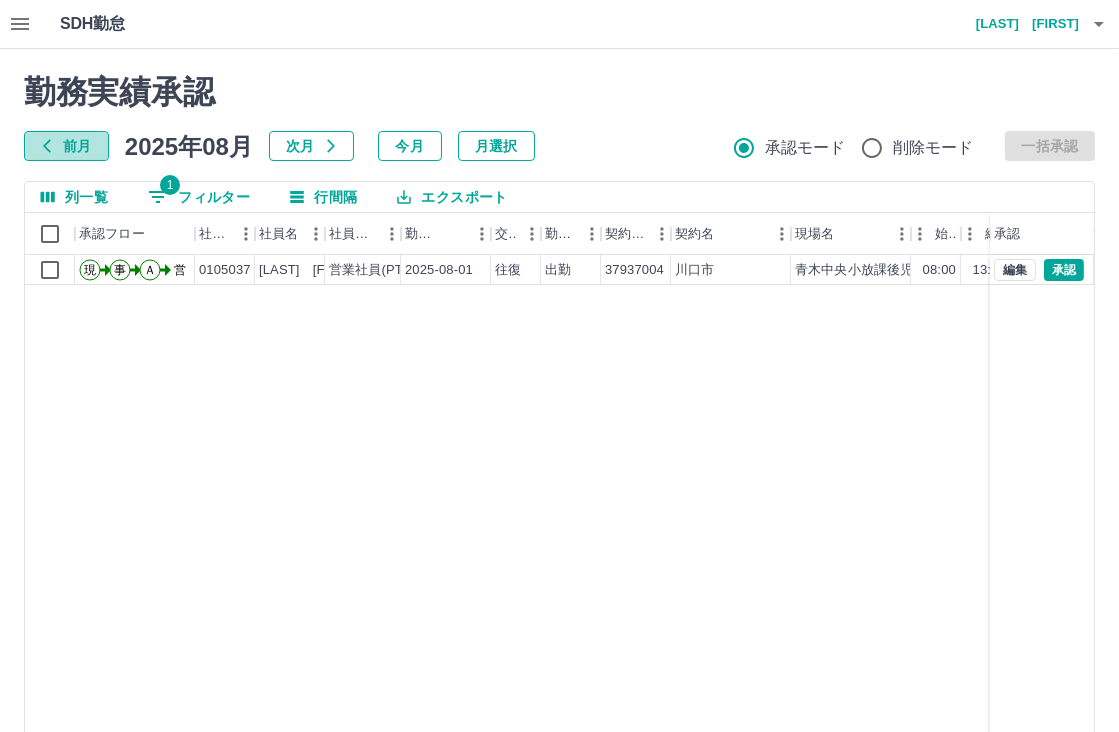 click on "前月" at bounding box center [66, 146] 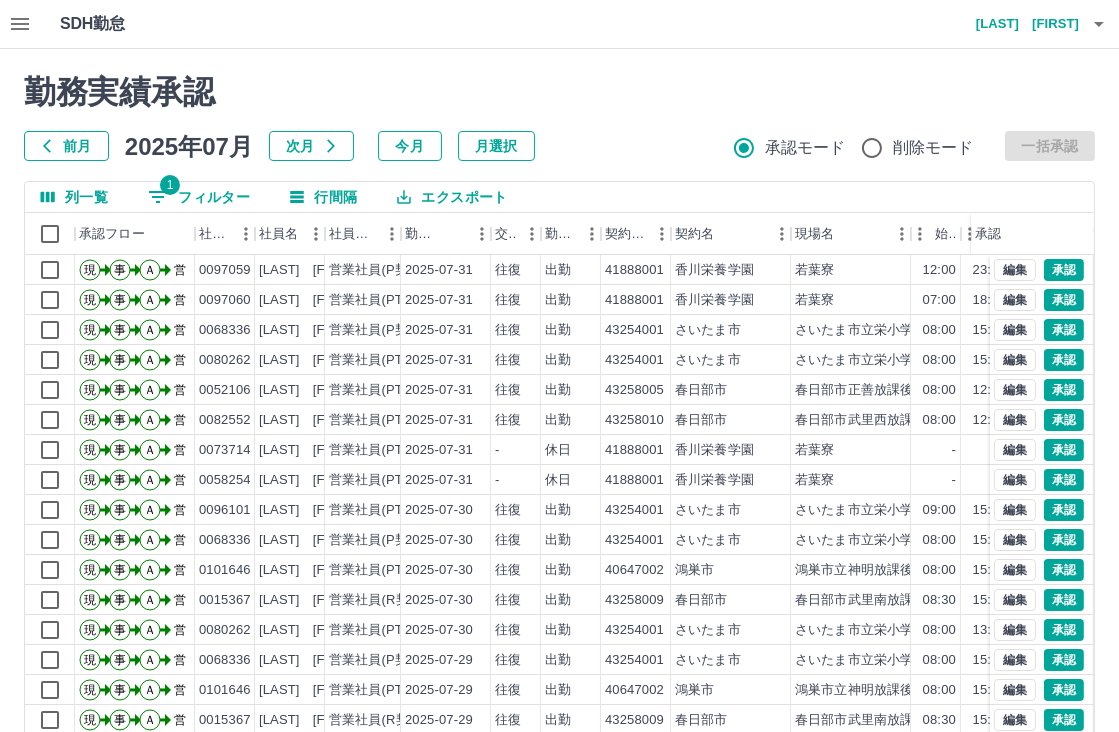 scroll, scrollTop: 112, scrollLeft: 0, axis: vertical 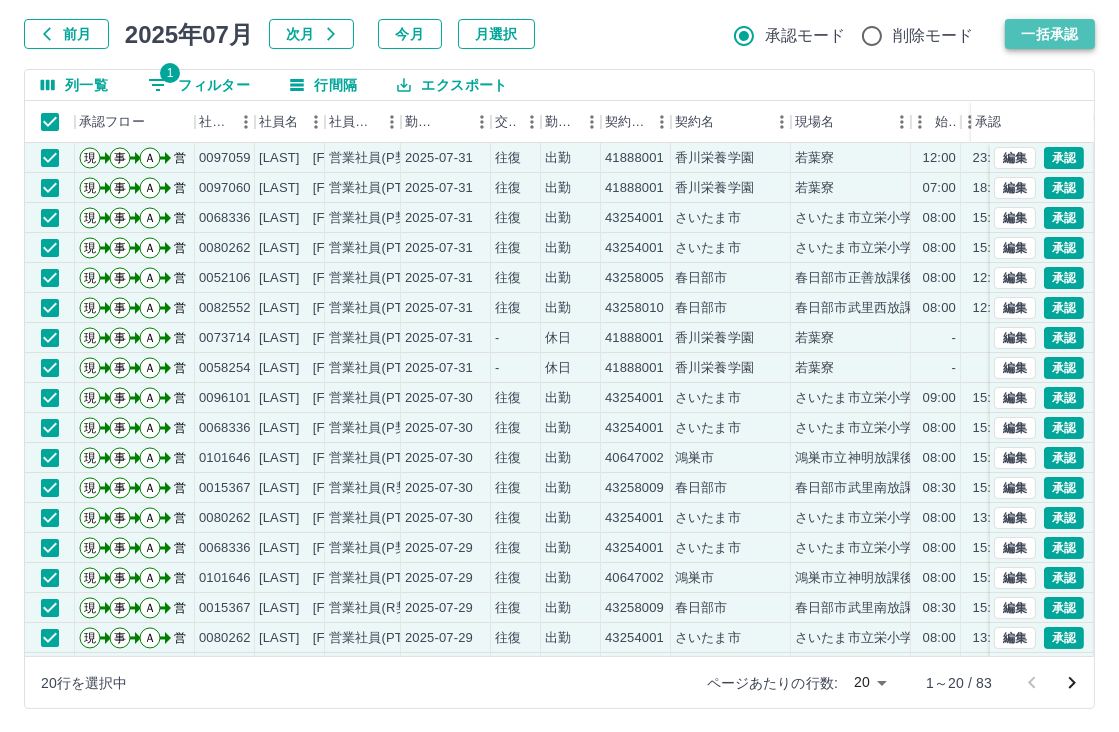 click on "一括承認" at bounding box center (1050, 34) 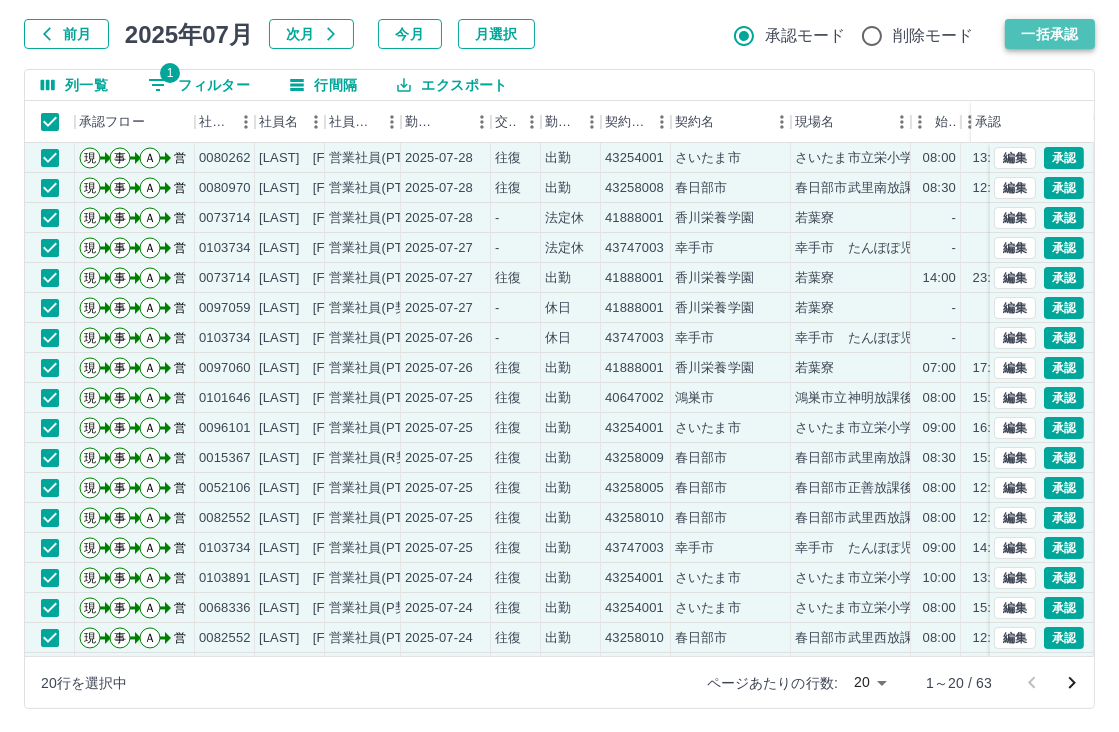 click on "一括承認" at bounding box center (1050, 34) 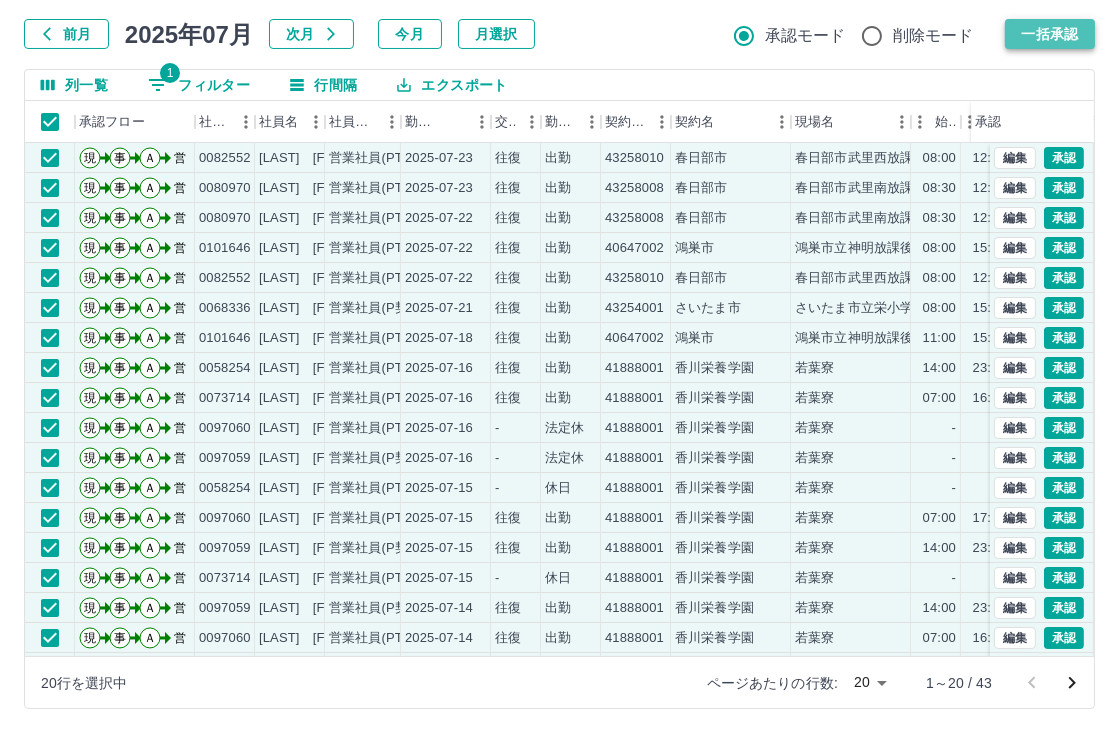 click on "一括承認" at bounding box center [1050, 34] 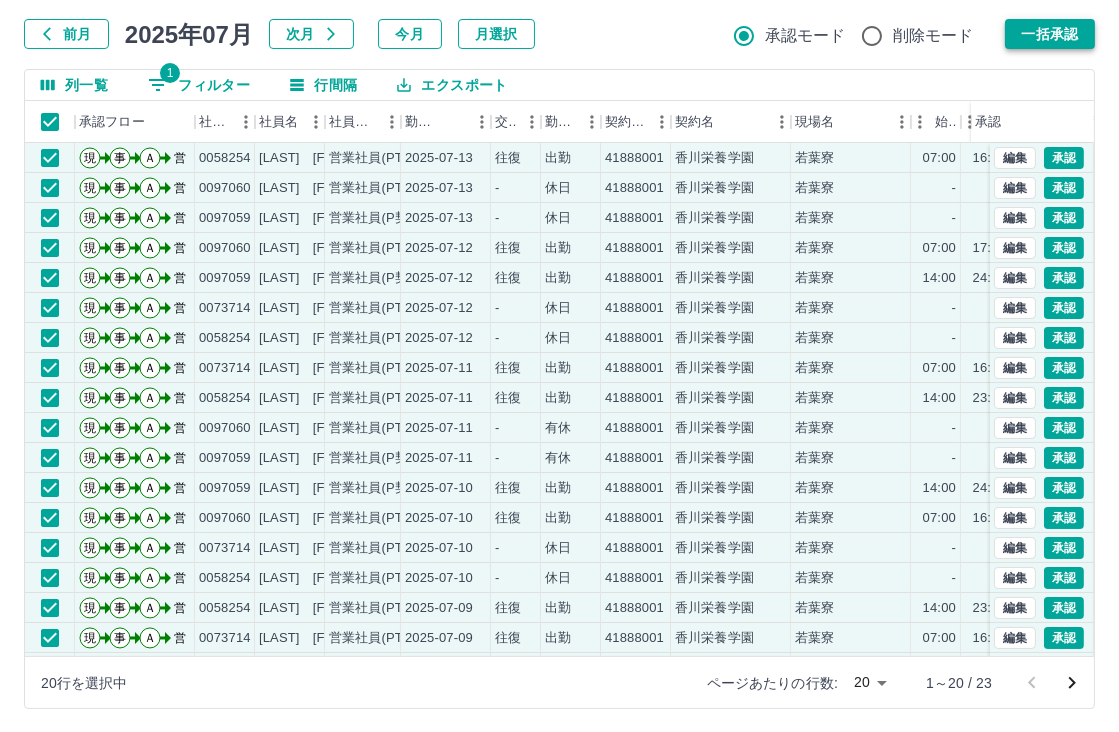 click on "一括承認" at bounding box center (1050, 34) 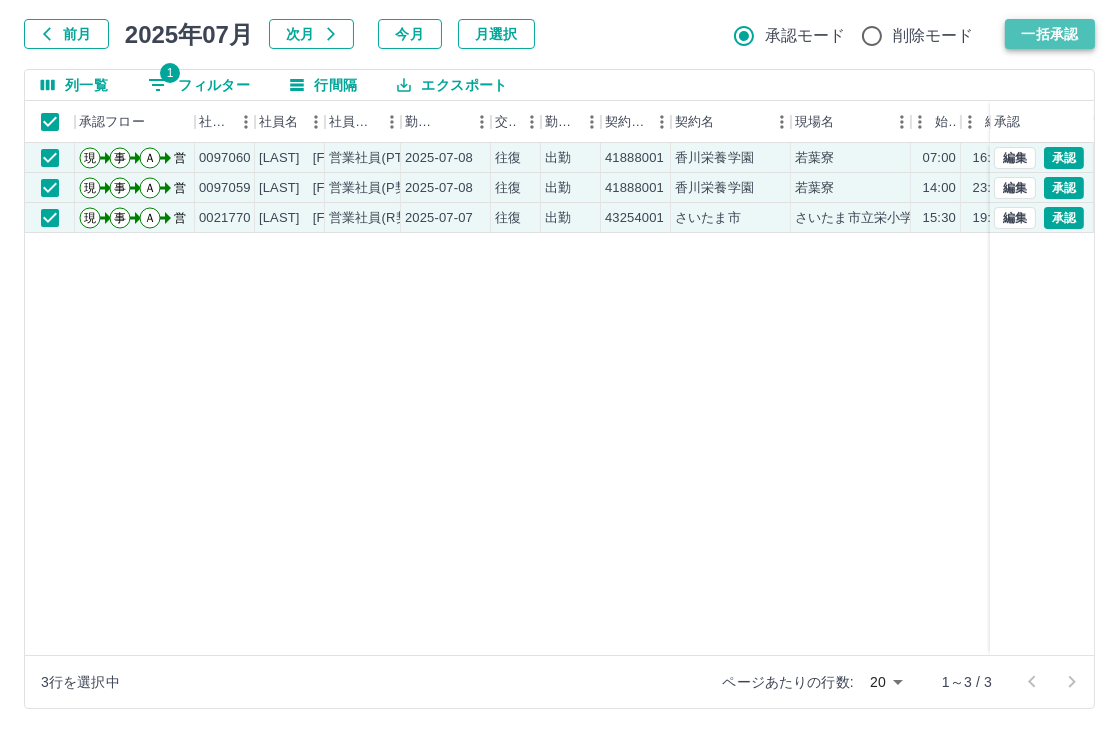 click on "一括承認" at bounding box center (1050, 34) 